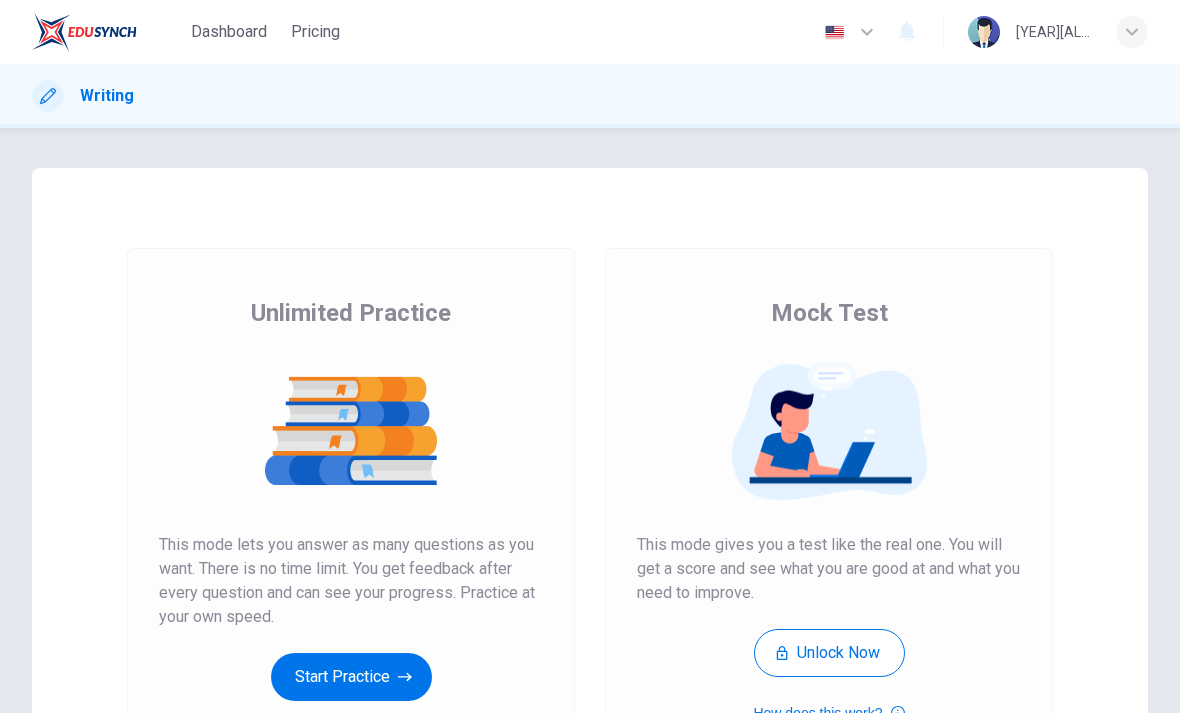 scroll, scrollTop: 0, scrollLeft: 0, axis: both 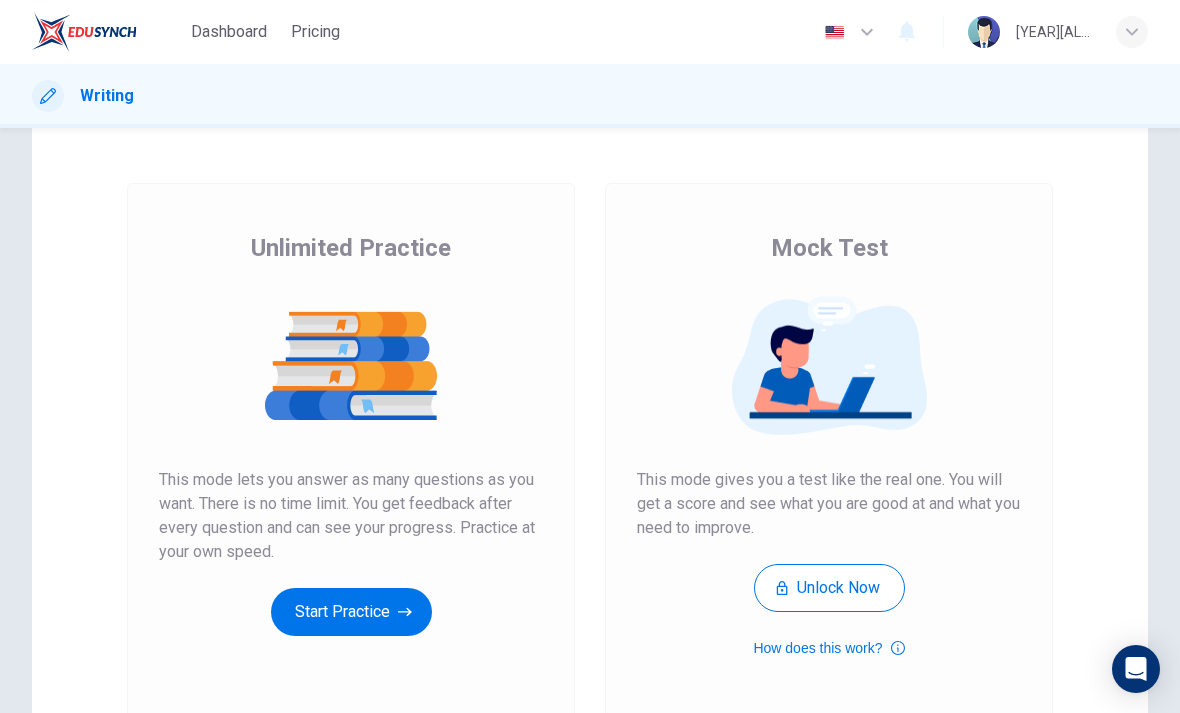 click on "Start Practice" at bounding box center [351, 612] 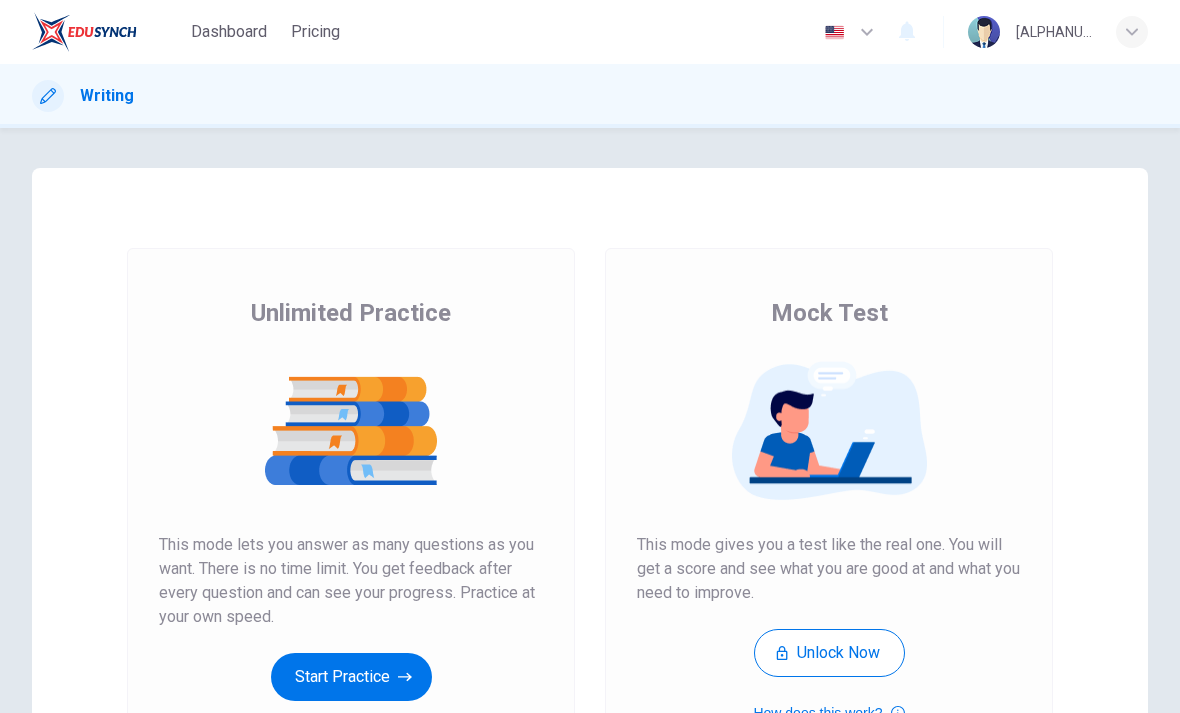 scroll, scrollTop: 0, scrollLeft: 0, axis: both 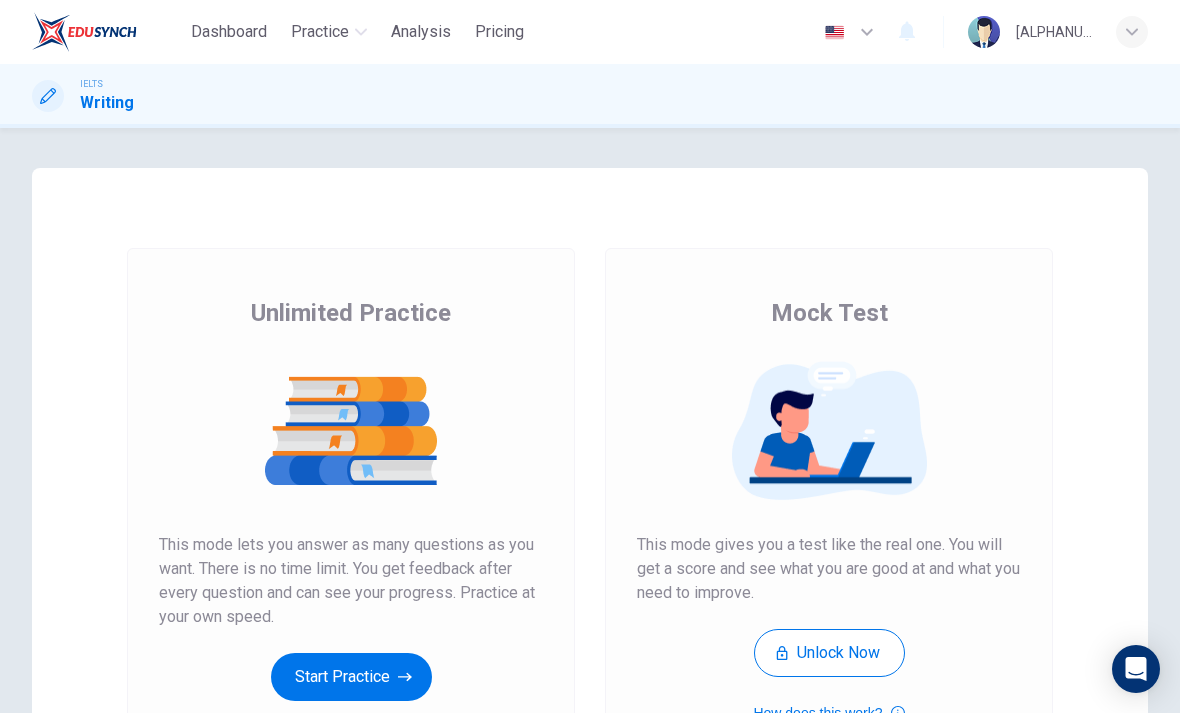 click on "Start Practice" at bounding box center (351, 677) 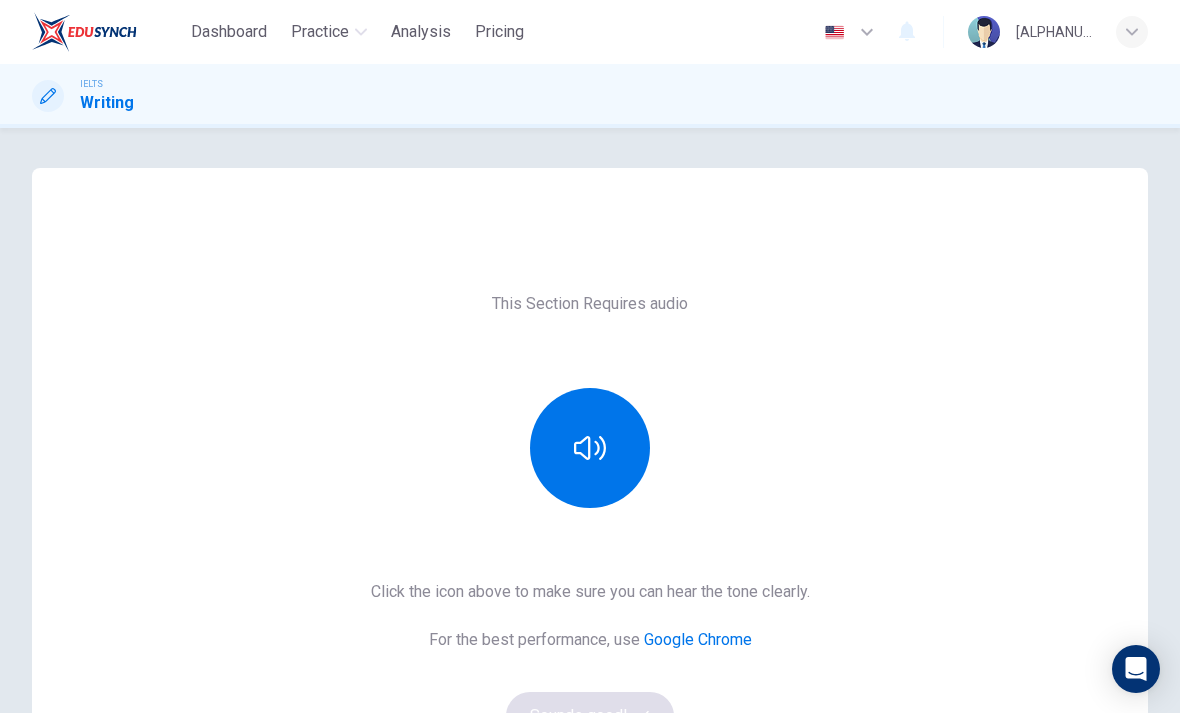 click at bounding box center (590, 448) 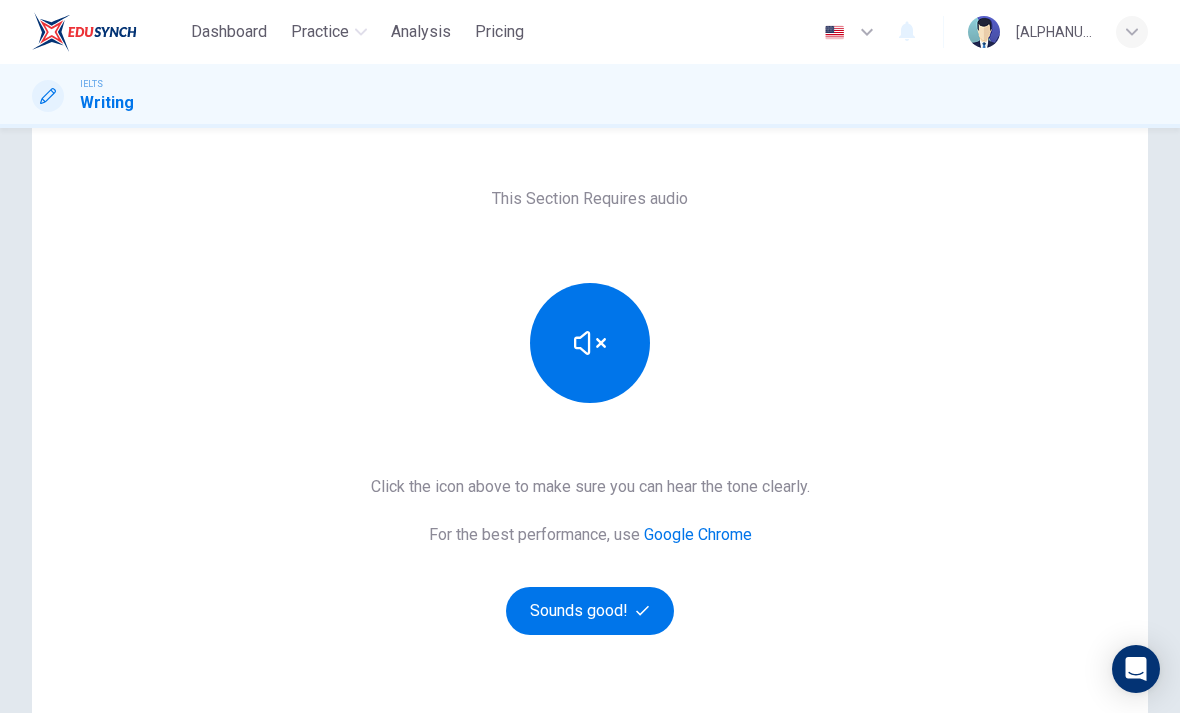 scroll, scrollTop: 105, scrollLeft: 0, axis: vertical 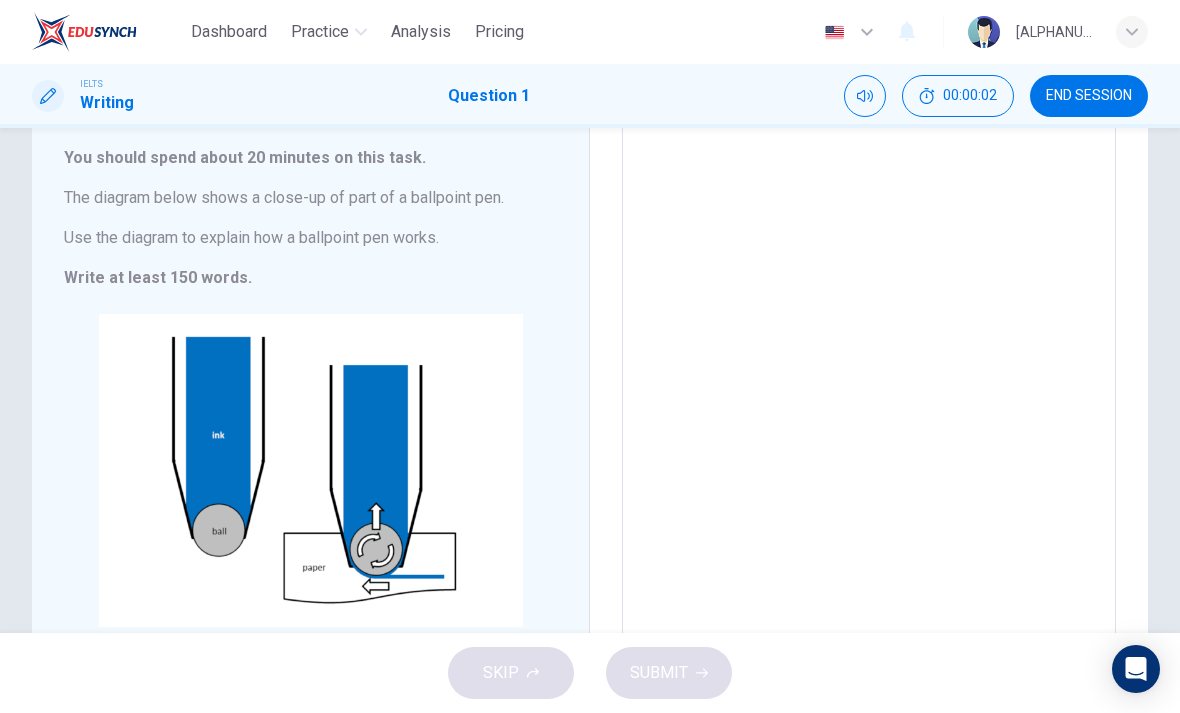 click at bounding box center (869, 397) 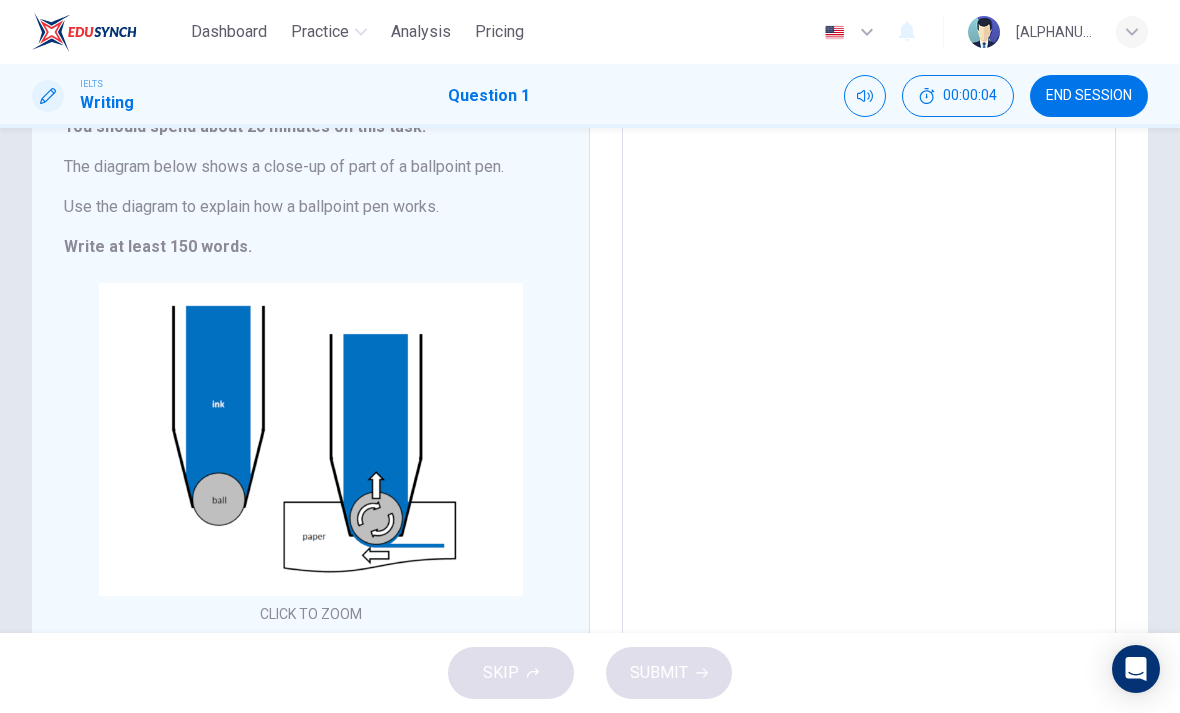 scroll, scrollTop: 145, scrollLeft: 0, axis: vertical 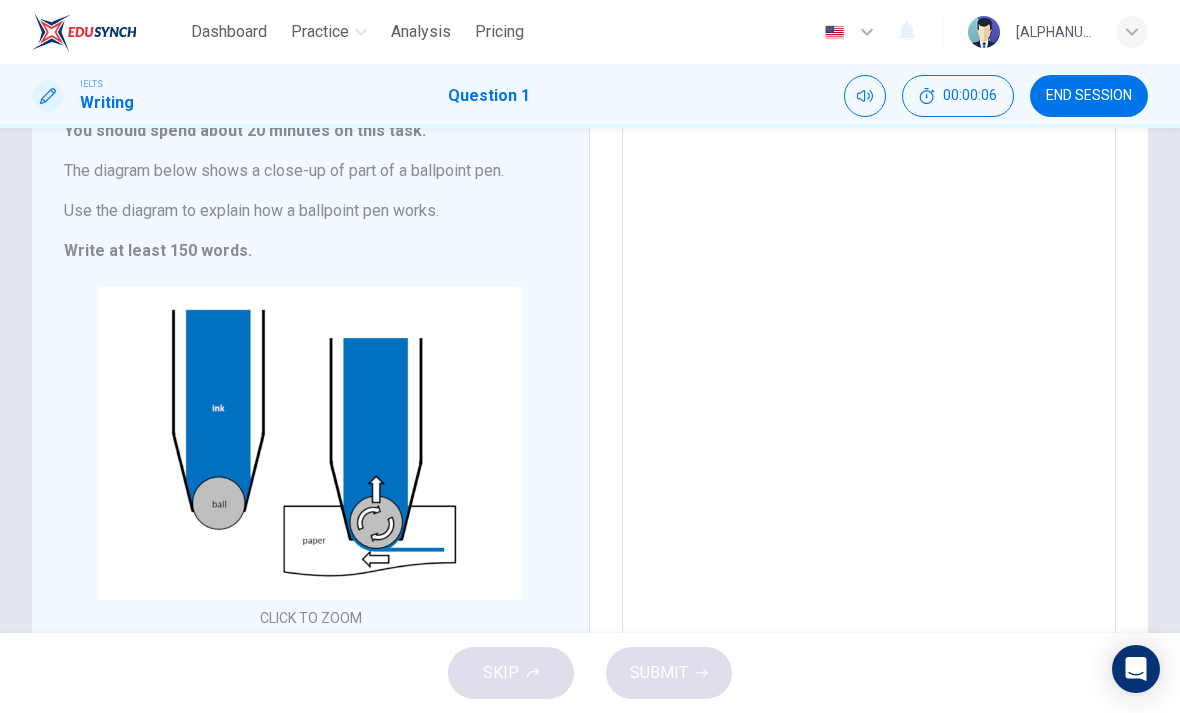 click at bounding box center [869, 370] 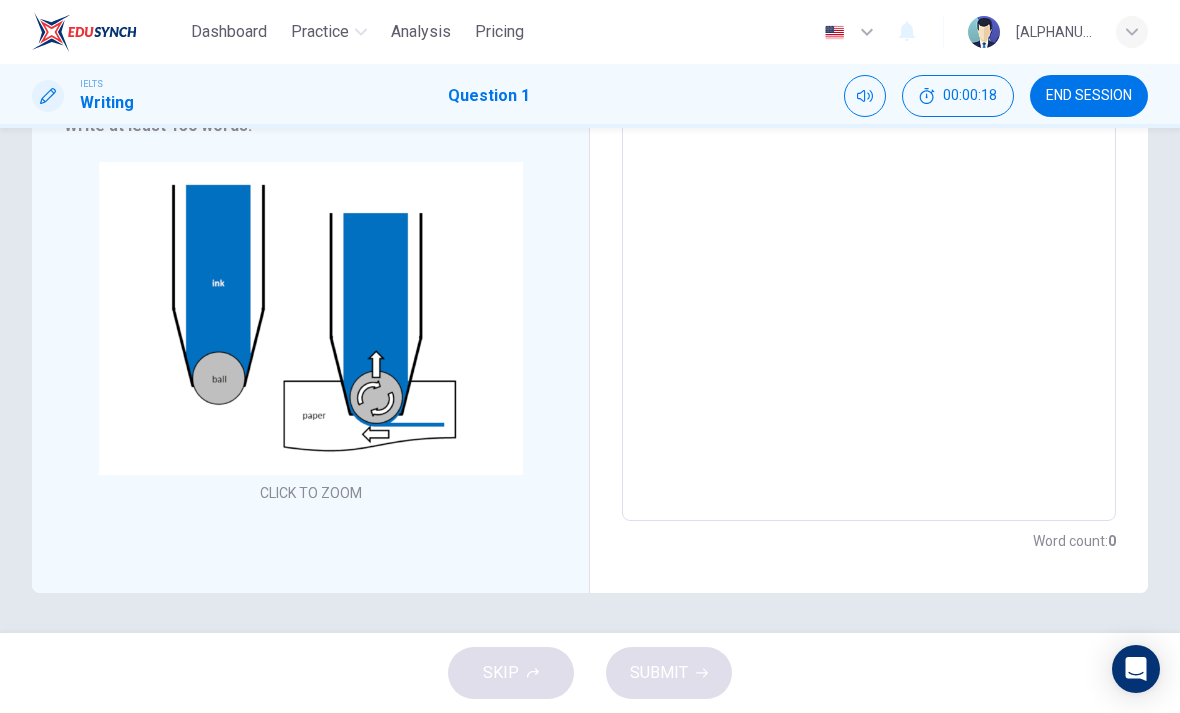 scroll, scrollTop: 270, scrollLeft: 0, axis: vertical 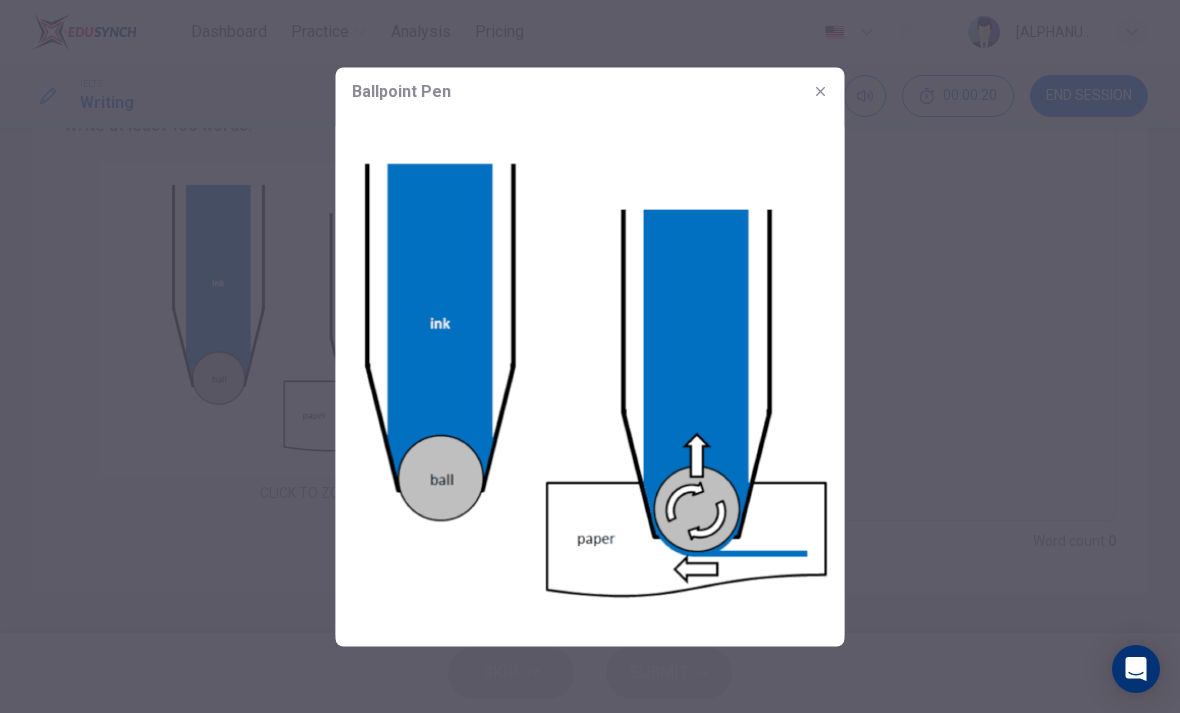 click at bounding box center (590, 356) 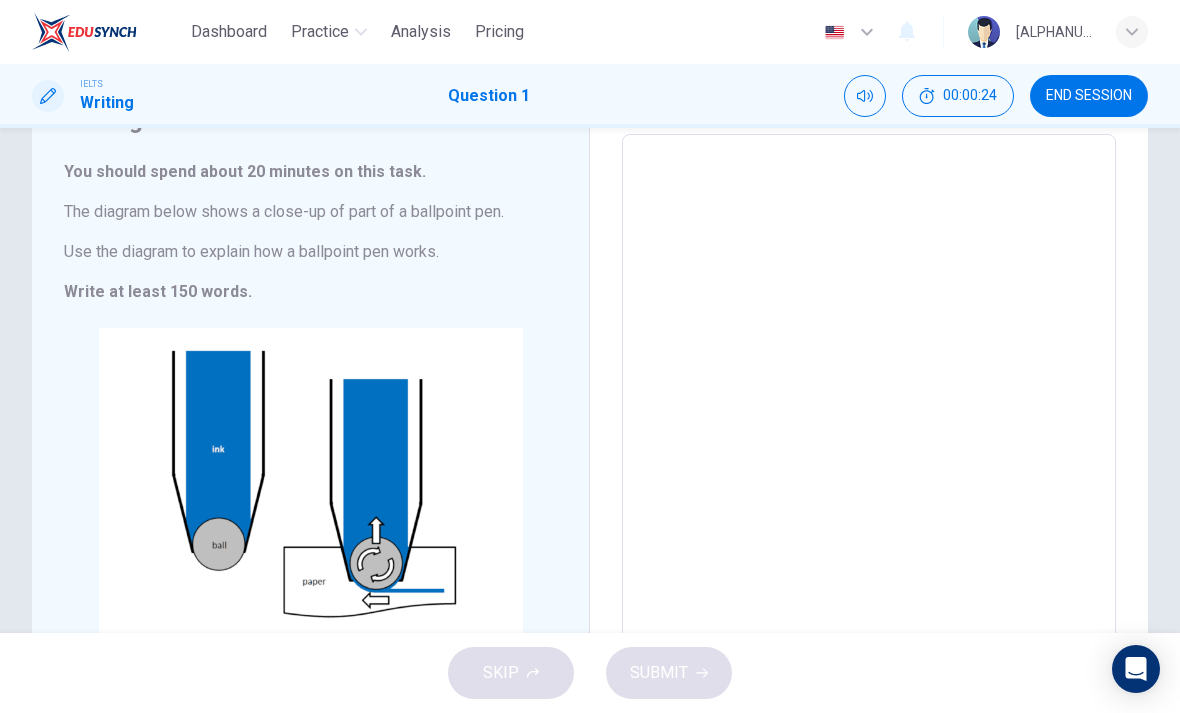 scroll, scrollTop: 111, scrollLeft: 0, axis: vertical 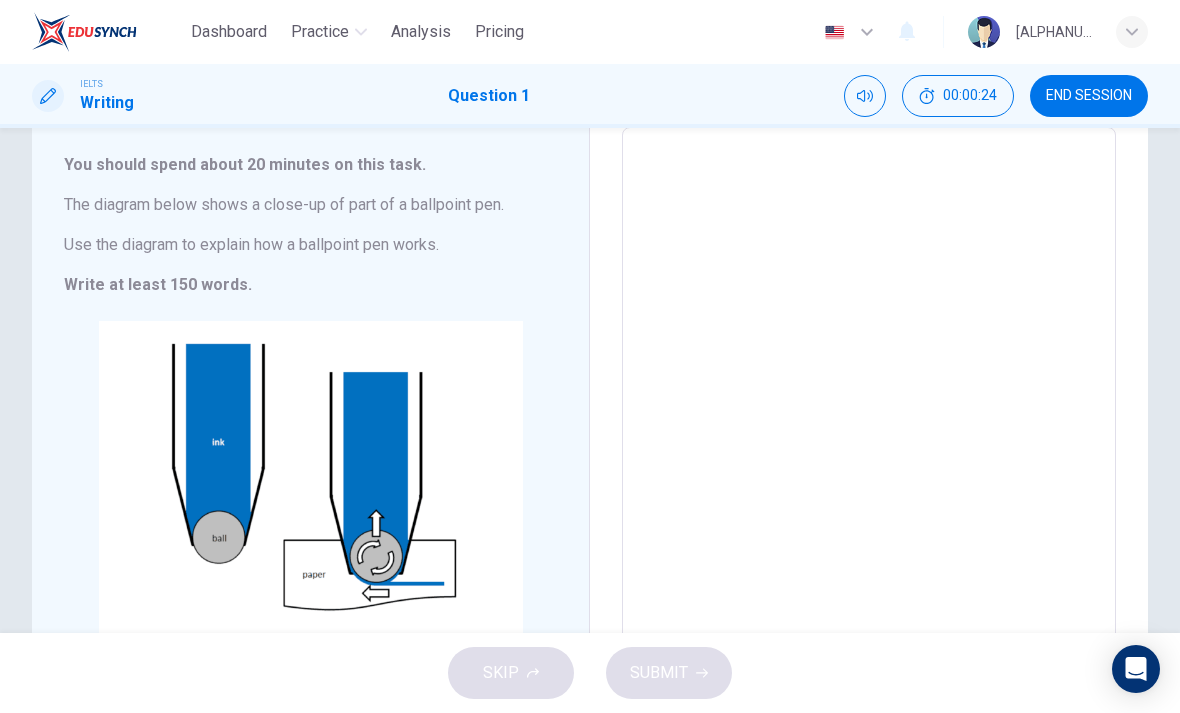 click at bounding box center [869, 404] 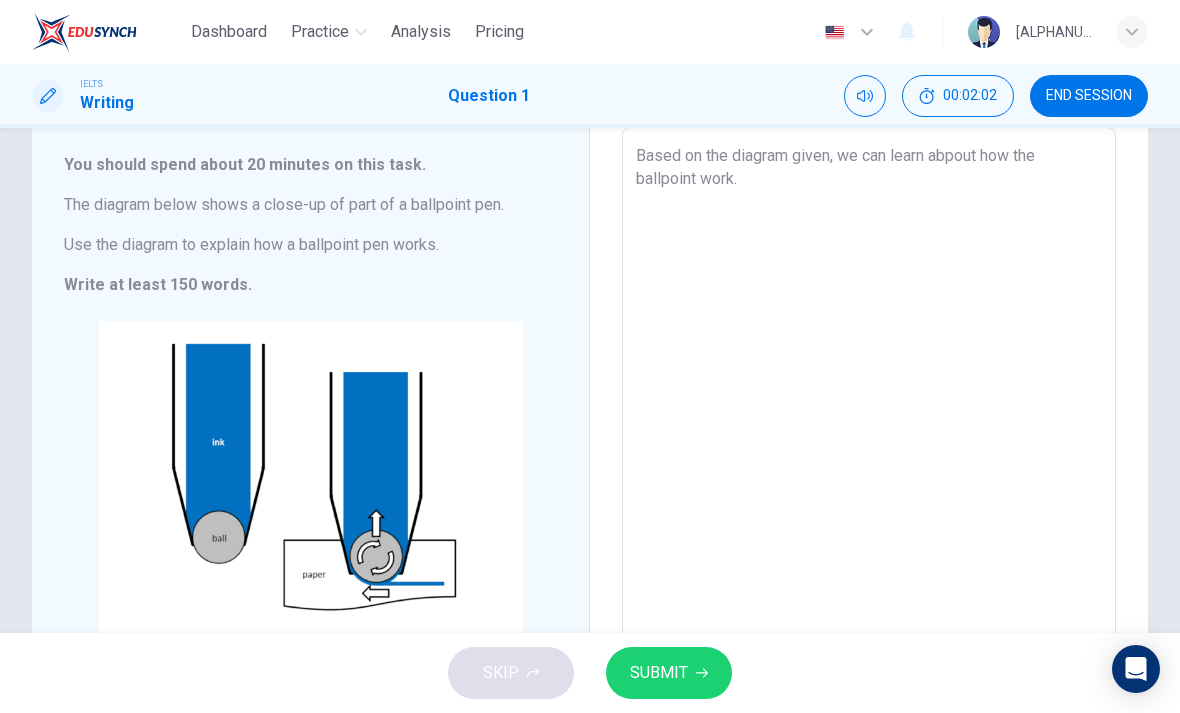 click on "Based on the diagram given, we can learn abpout how the ballpoint work." at bounding box center [869, 404] 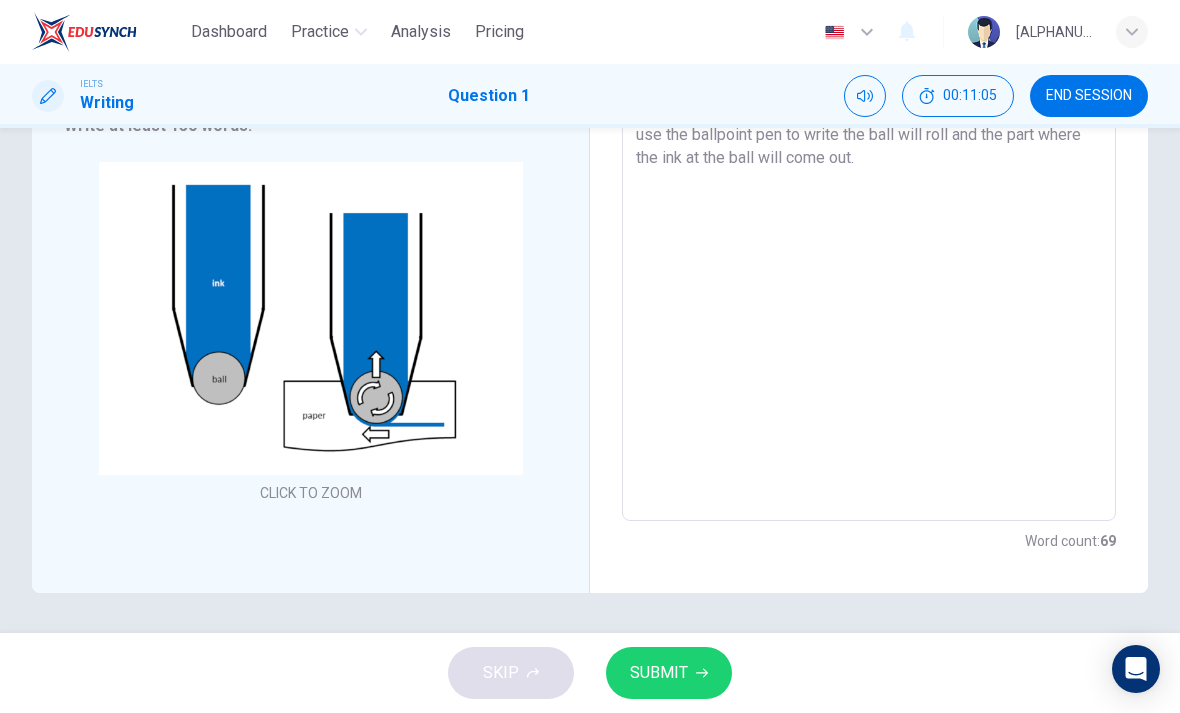 scroll, scrollTop: 270, scrollLeft: 0, axis: vertical 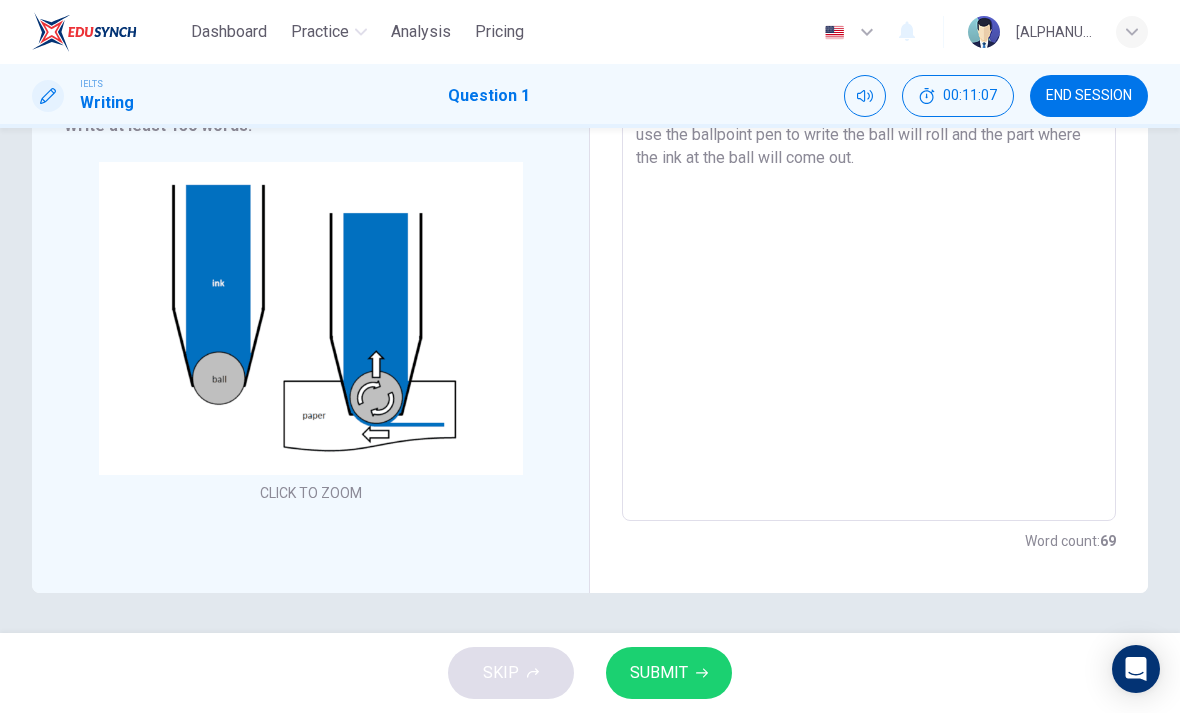 click on "Based on the diagram given, we can learn about how the ballpoint pen work. Therefore, we will duscuss about the ballpoint pen works.
The ballpoint point consist of three parts, the first one are the body, next are the ink compartment and lastly the ball. When we use the ballpoint pen to write the ball will roll and the part where the ink at the ball will come out." at bounding box center (869, 245) 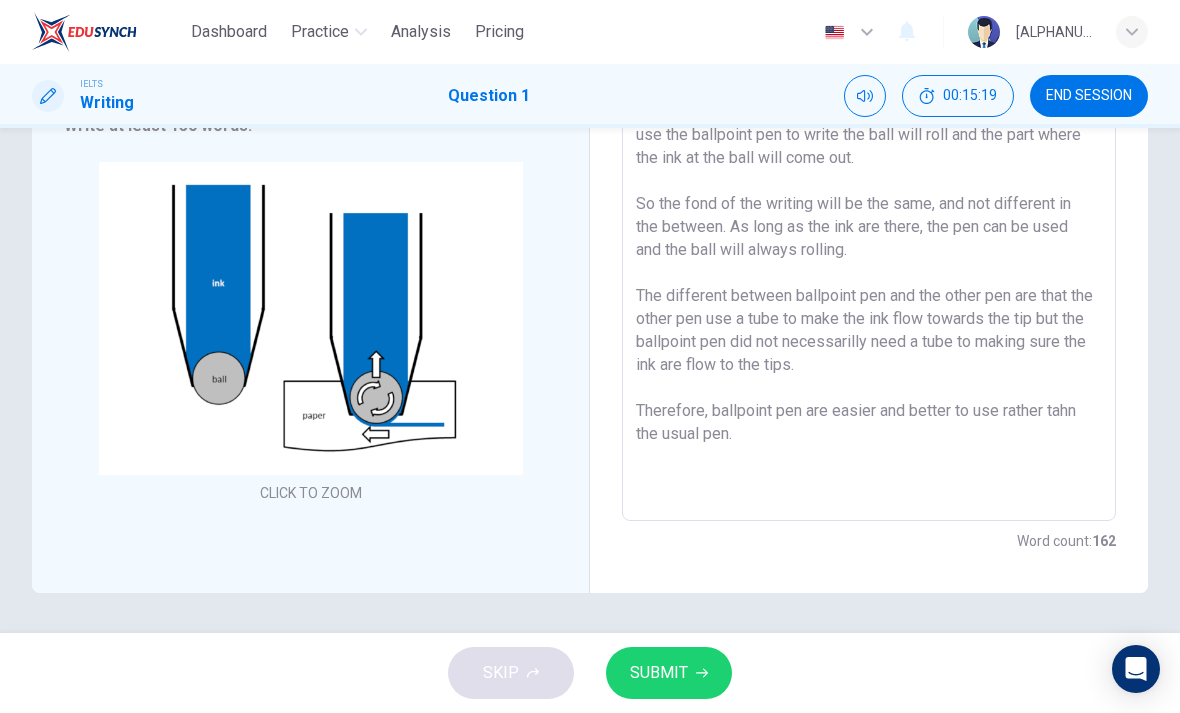 type on "Based on the diagram given, we can learn about how the ballpoint pen work. Therefore, we will duscuss about the ballpoint pen works.
The ballpoint point consist of three parts, the first one are the body, next are the ink compartment and lastly the ball. When we use the ballpoint pen to write the ball will roll and the part where the ink at the ball will come out.
So the fond of the writing will be the same, and not different in the between. As long as the ink are there, the pen can be used and the ball will always rolling.
The different between ballpoint pen and the other pen are that the other pen use a tube to make the ink flow towards the tip but the ballpoint pen did not necessarilly need a tube to making sure the ink are flow to the tips.
Therefore, ballpoint pen are easier and better to use rather tahn the usual pen." 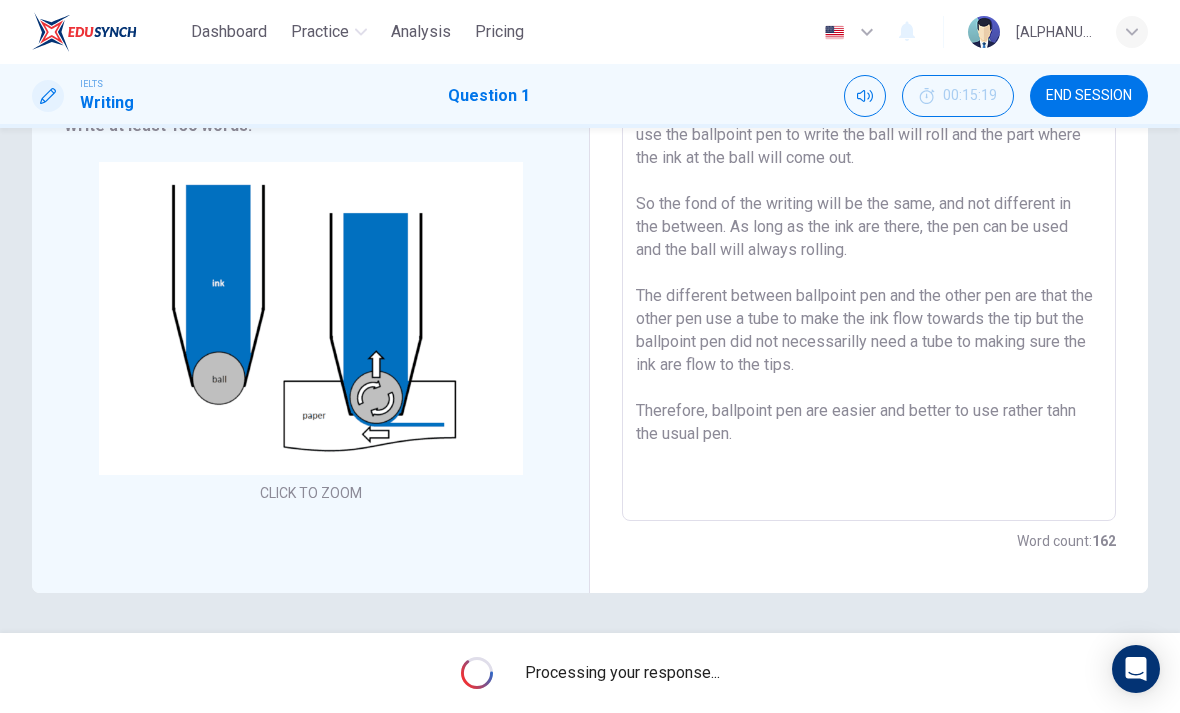 scroll, scrollTop: 270, scrollLeft: 0, axis: vertical 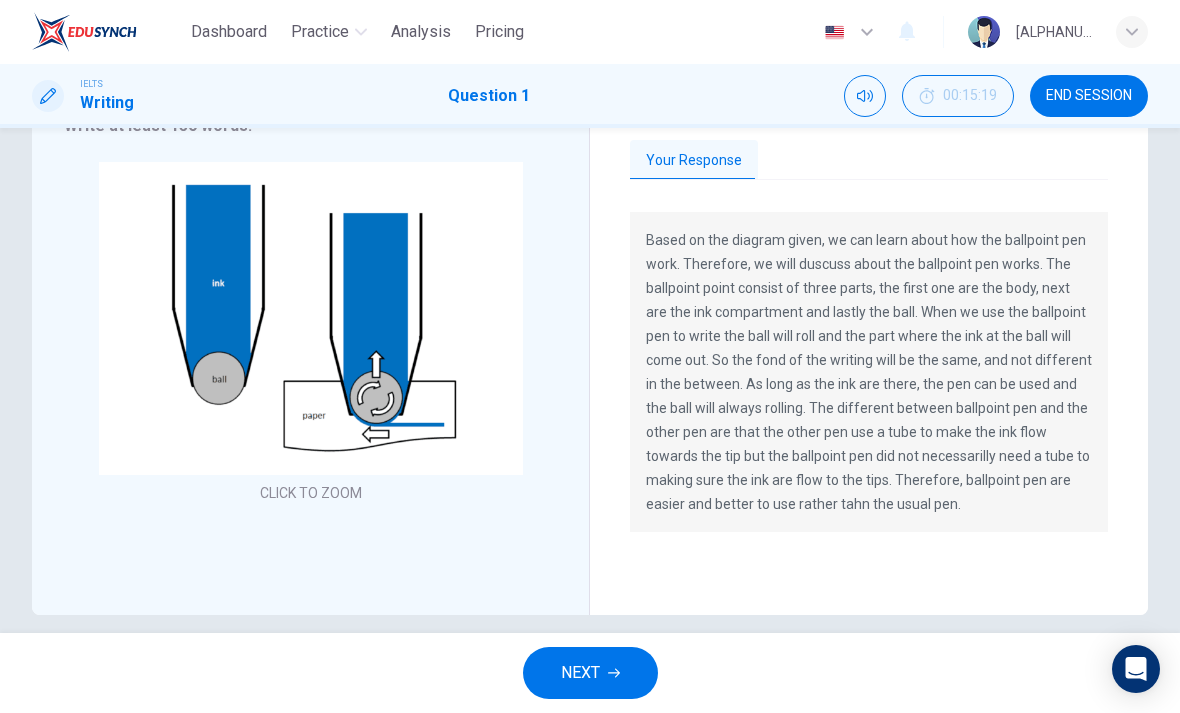 click on "NEXT" at bounding box center (580, 673) 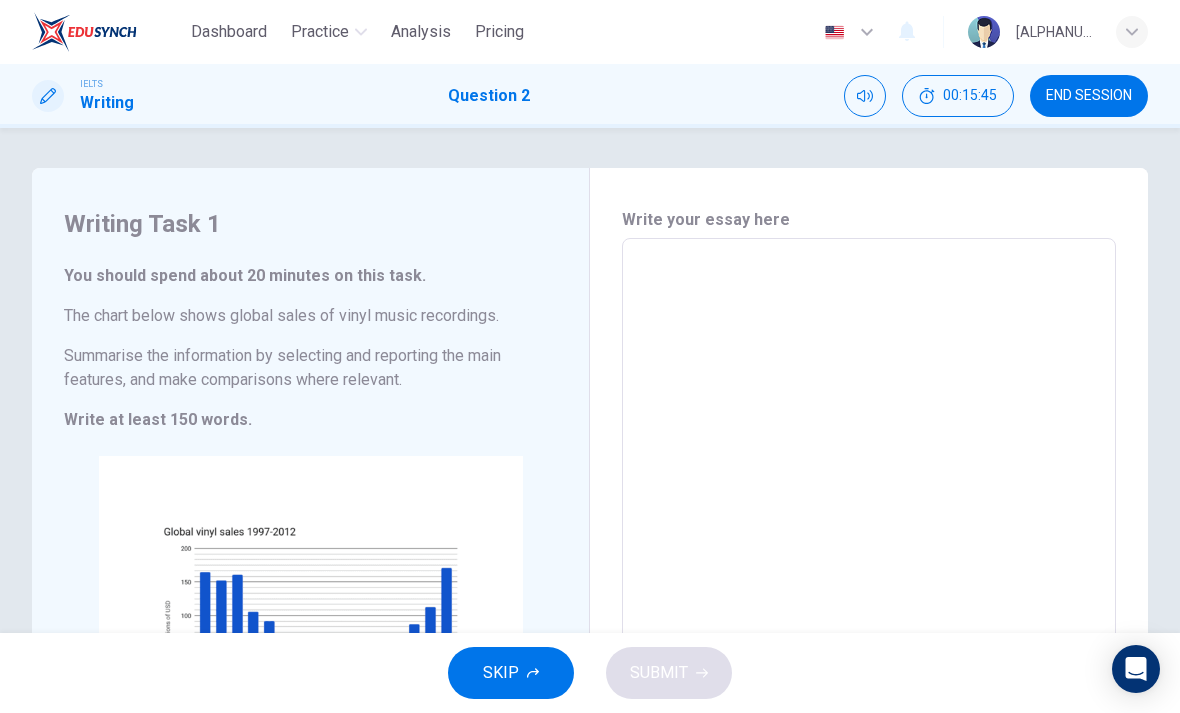 click on "You should spend about 20 minutes on this task. The chart below shows global sales of vinyl music recordings. Summarise the information by selecting and reporting the main features, and make comparisons where relevant. Write at least 150 words." at bounding box center [310, 348] 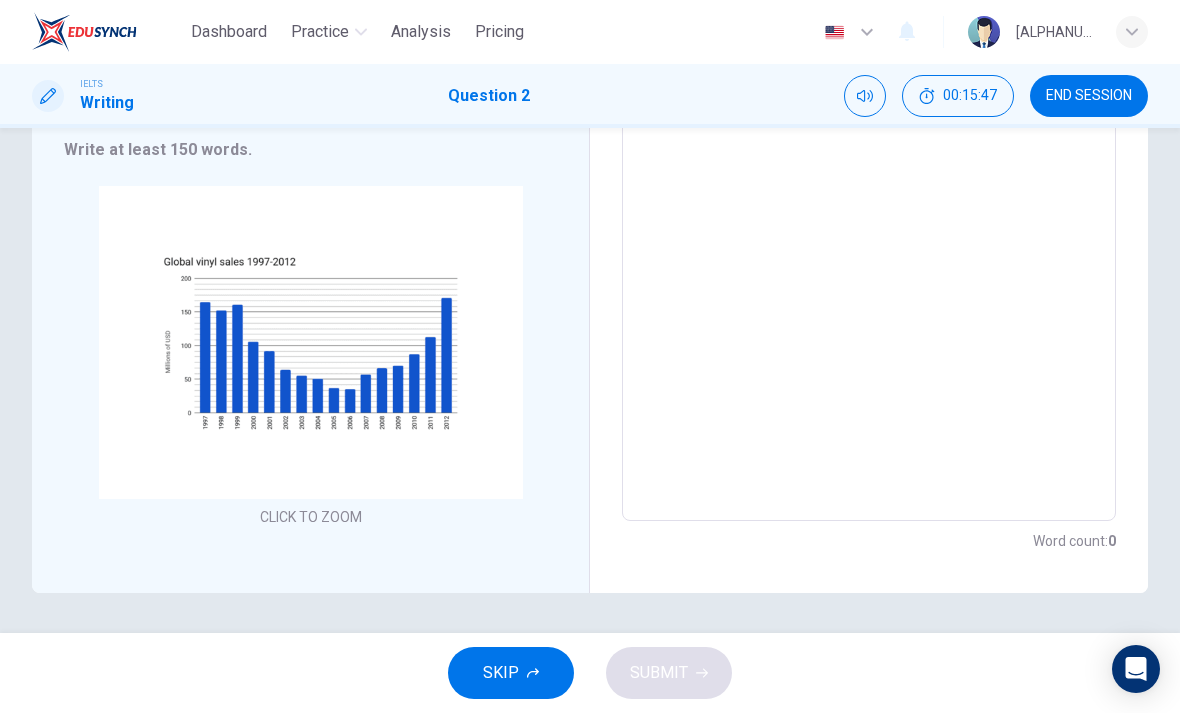 scroll, scrollTop: 270, scrollLeft: 0, axis: vertical 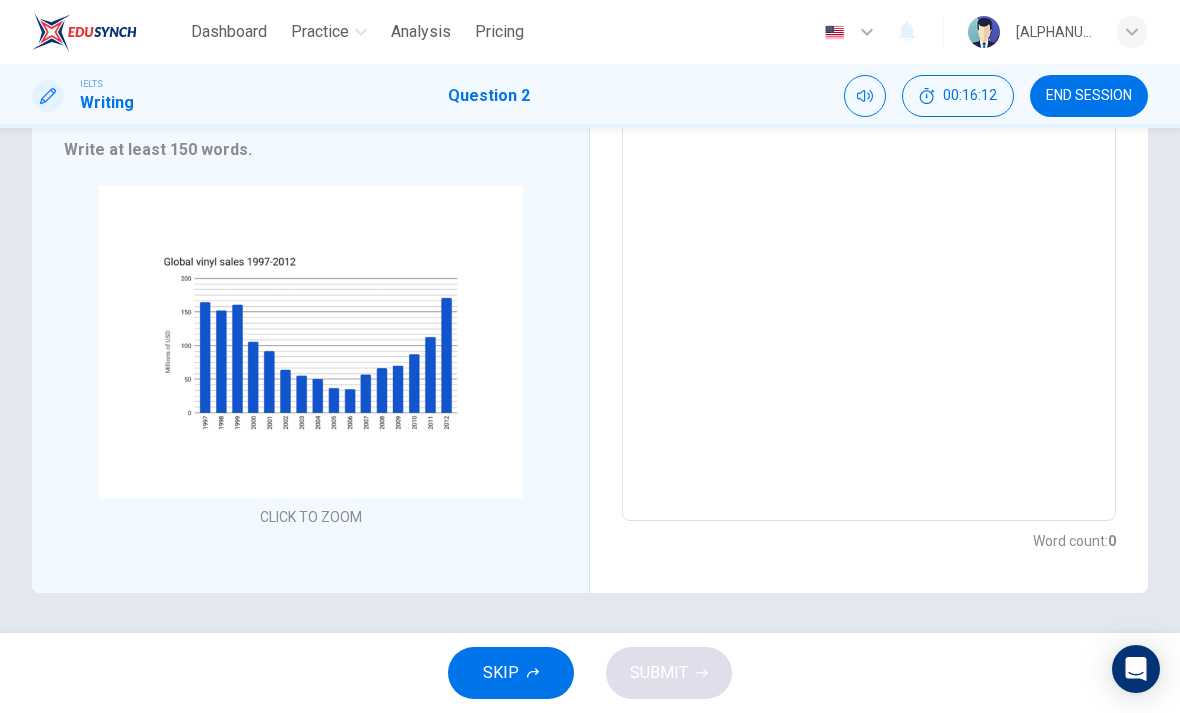 click at bounding box center (869, 245) 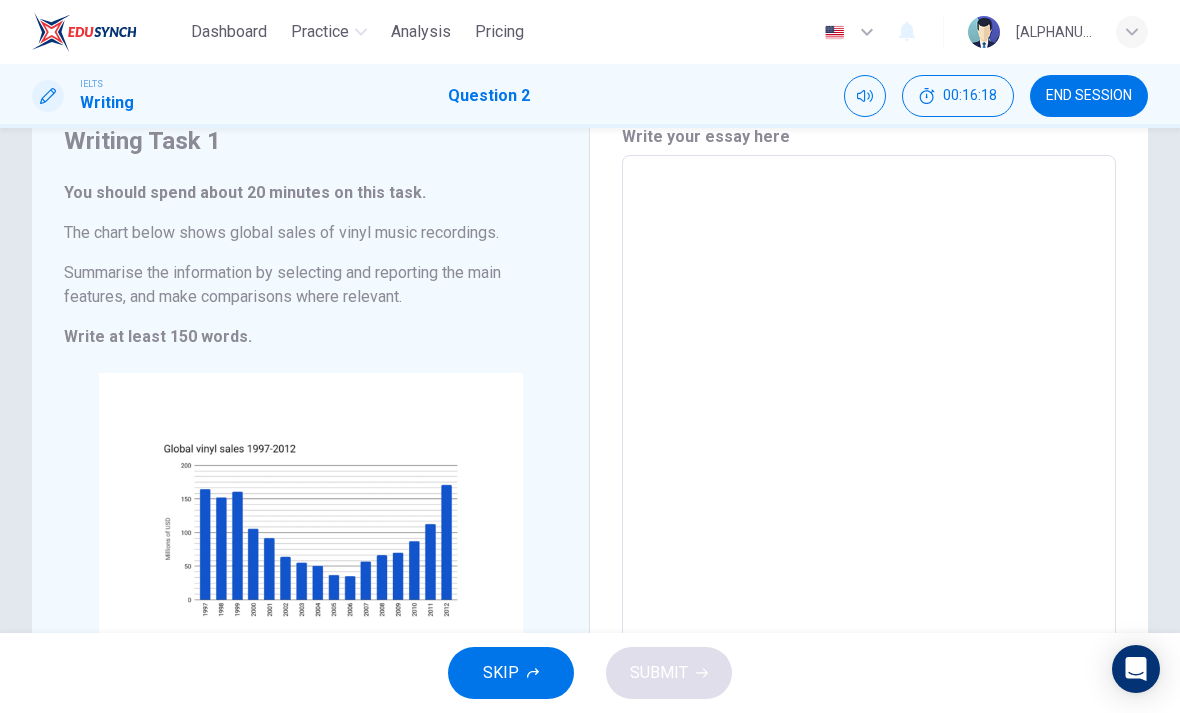 scroll, scrollTop: 82, scrollLeft: 0, axis: vertical 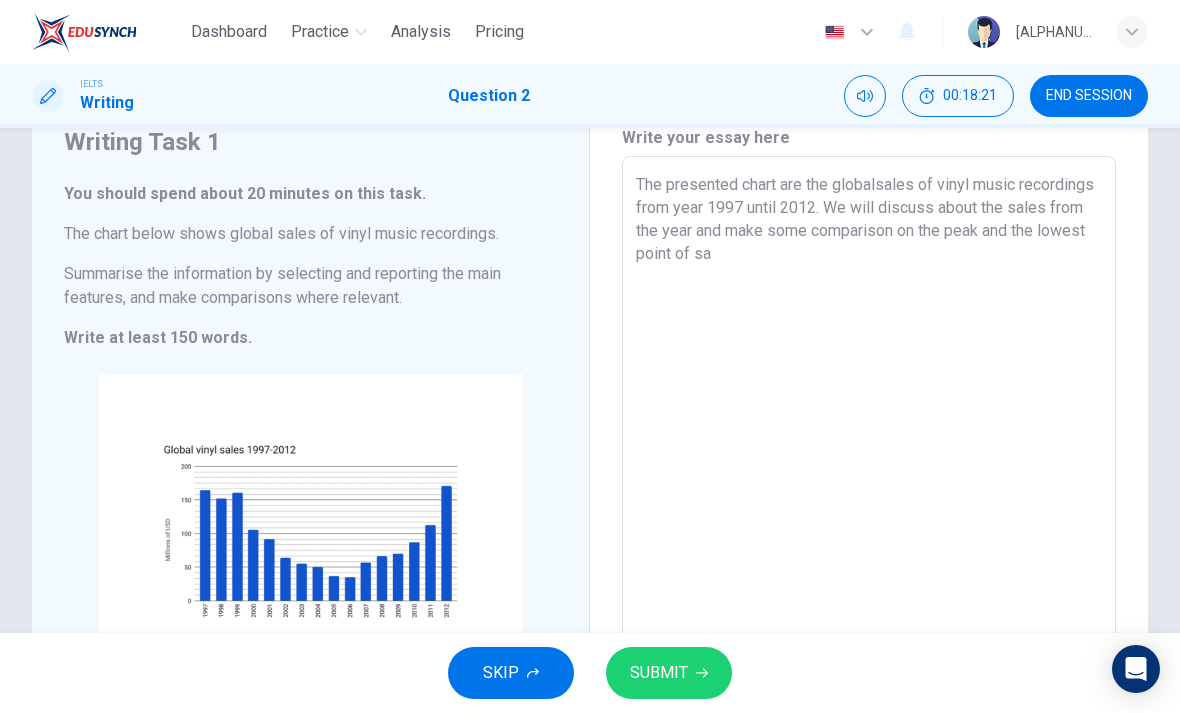 type on "The presented chart are the globalsales of vinyl music recordings from year 1997 until 2012. We will discuss about the sales from the year and make some comparison on the peak and the lowest point of sal" 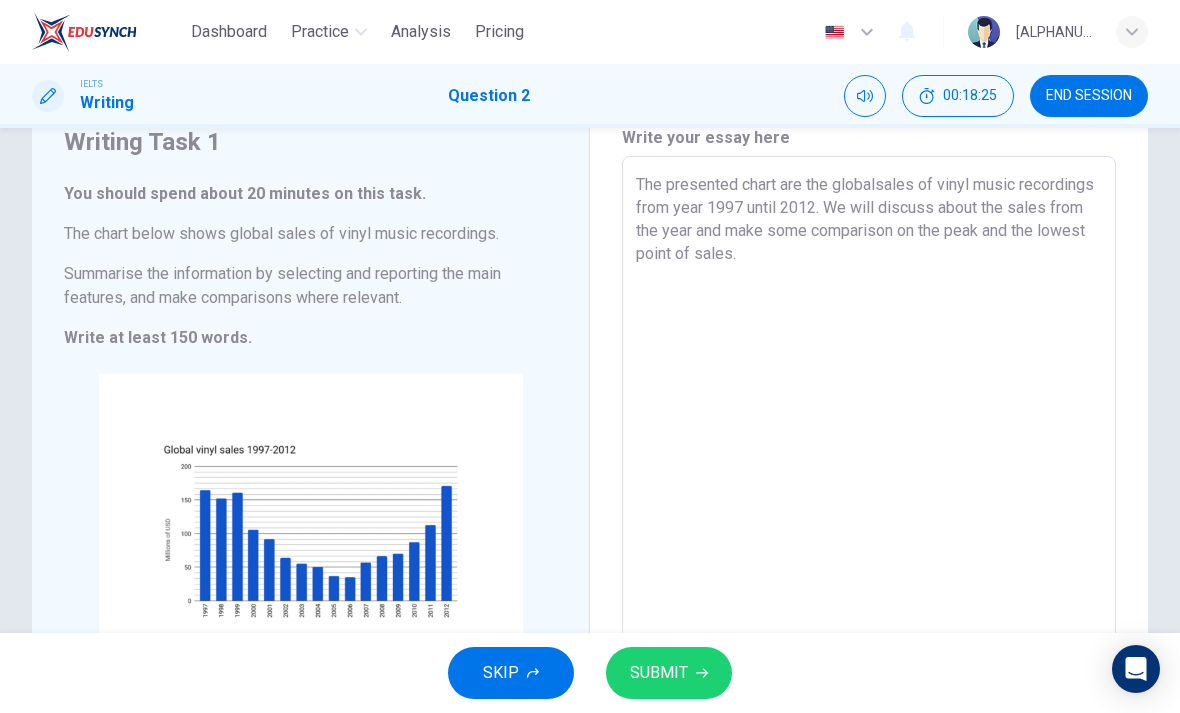 scroll, scrollTop: 116, scrollLeft: 0, axis: vertical 